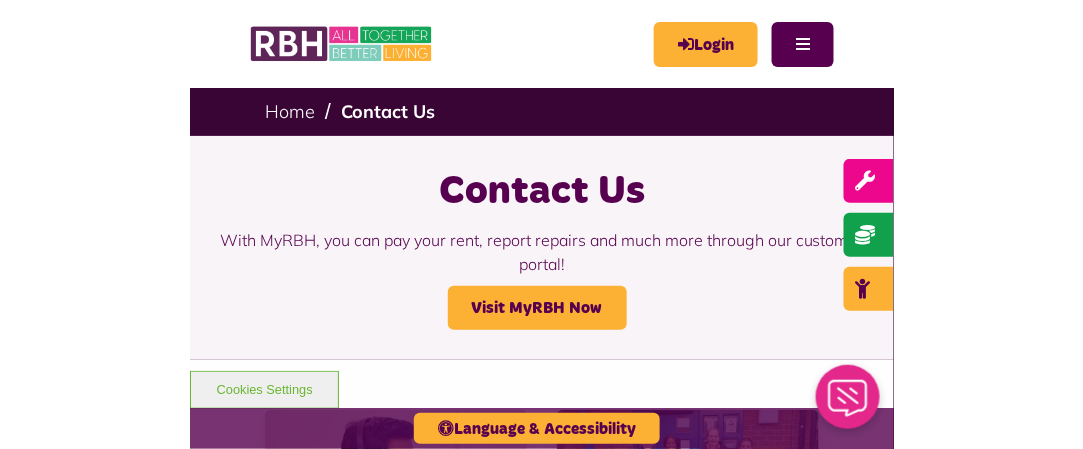 scroll, scrollTop: 0, scrollLeft: 0, axis: both 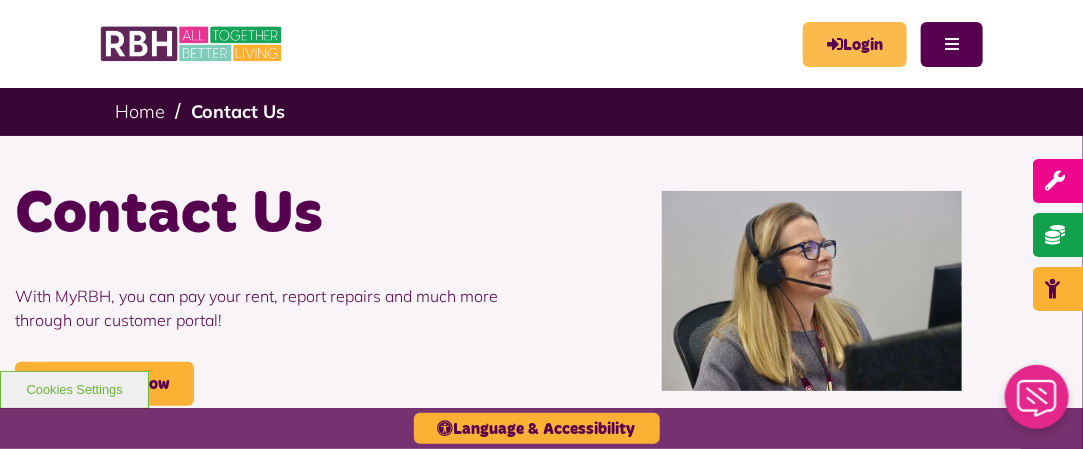 click on "Login" at bounding box center [855, 44] 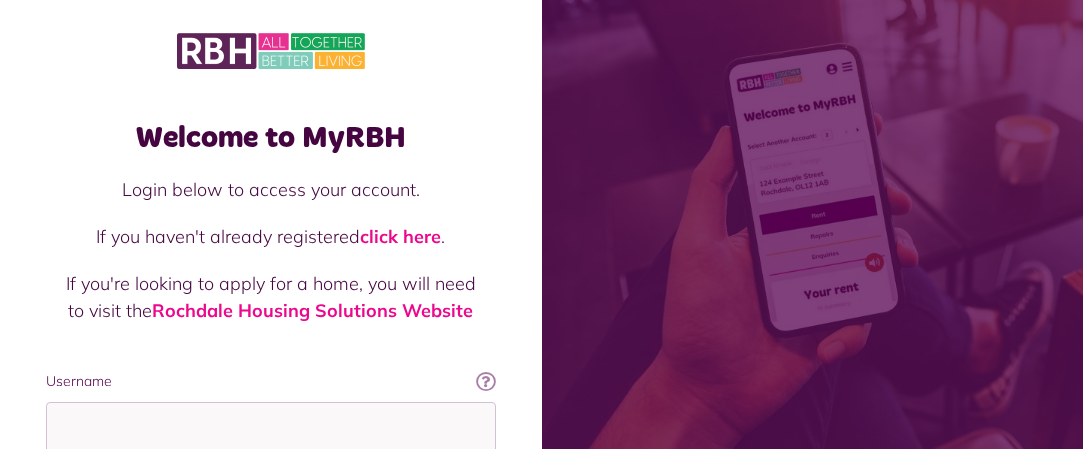 scroll, scrollTop: 0, scrollLeft: 0, axis: both 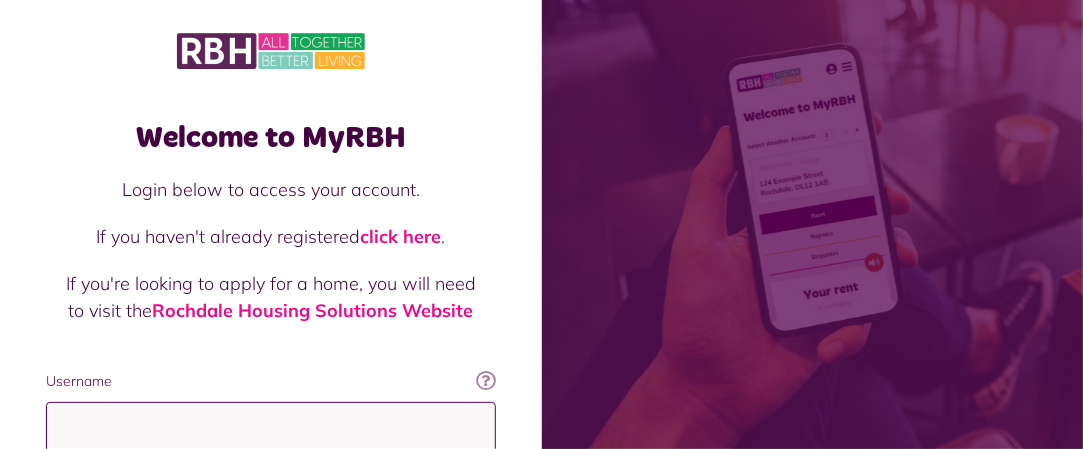 type on "**********" 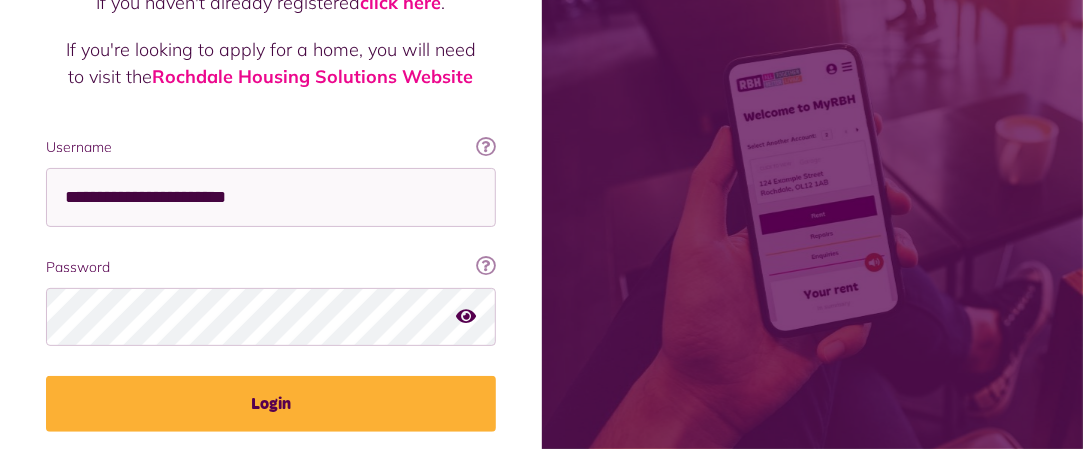 scroll, scrollTop: 238, scrollLeft: 0, axis: vertical 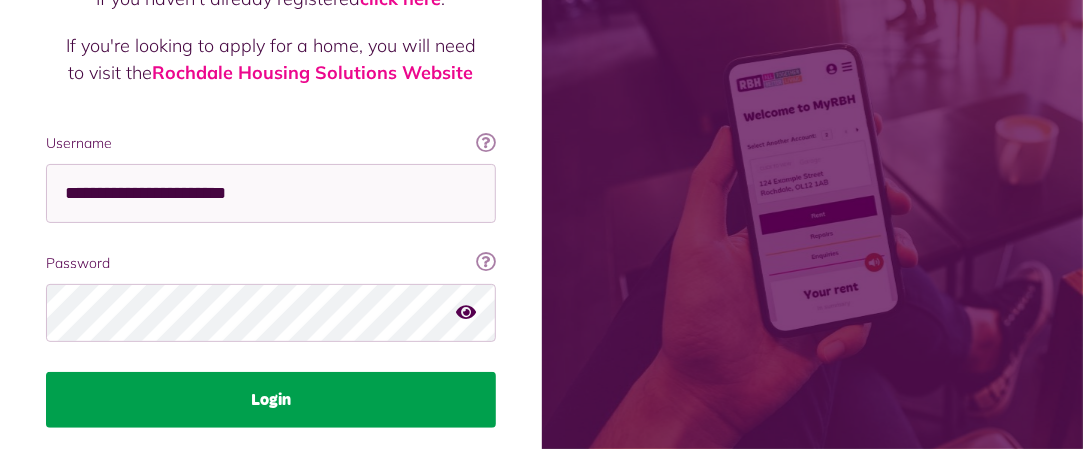 click on "Login" at bounding box center [271, 400] 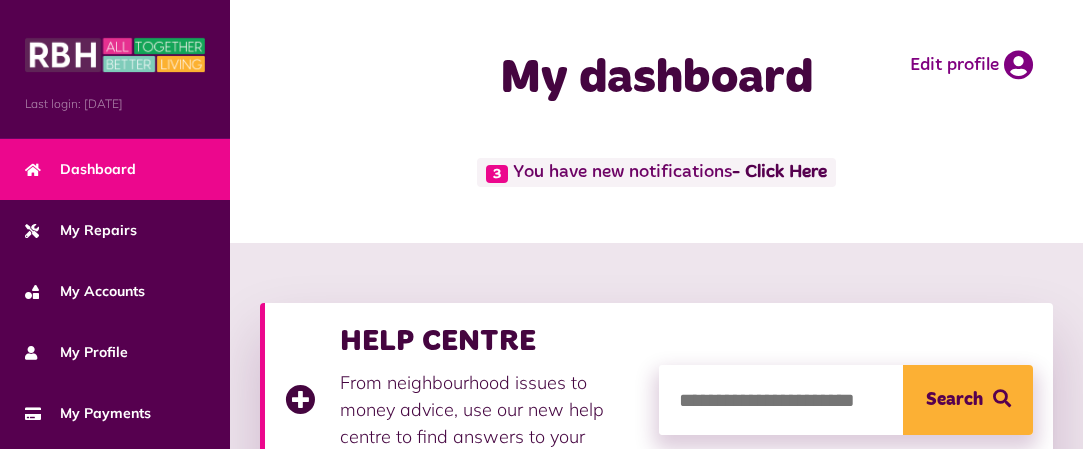 scroll, scrollTop: 0, scrollLeft: 0, axis: both 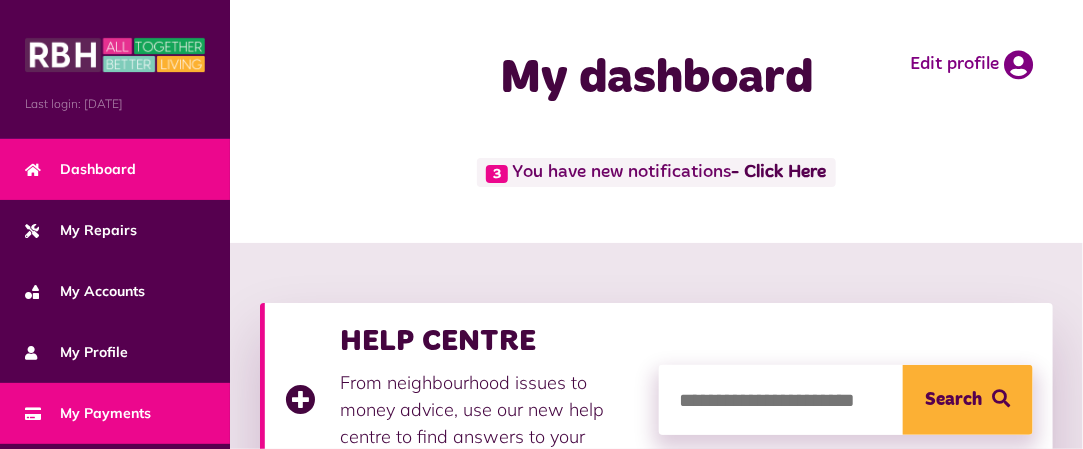 click on "My Payments" at bounding box center [88, 413] 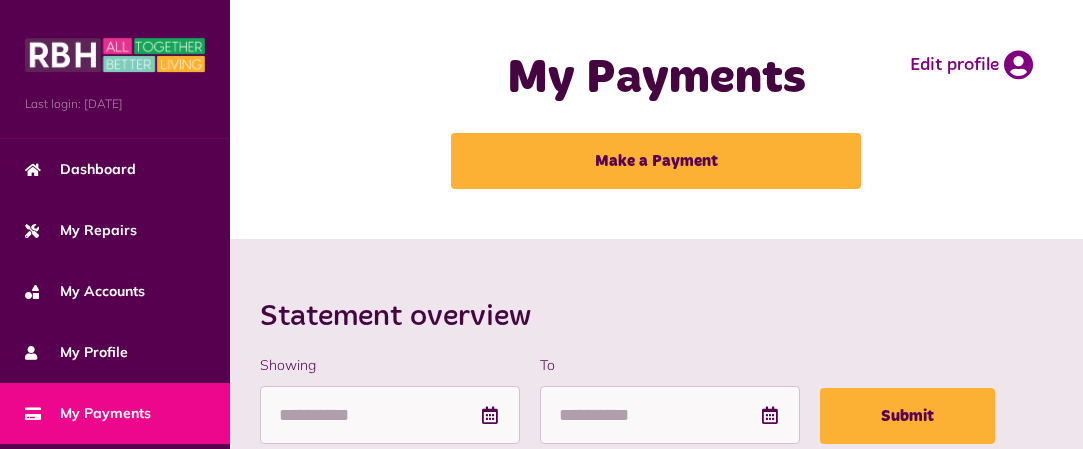 scroll, scrollTop: 0, scrollLeft: 0, axis: both 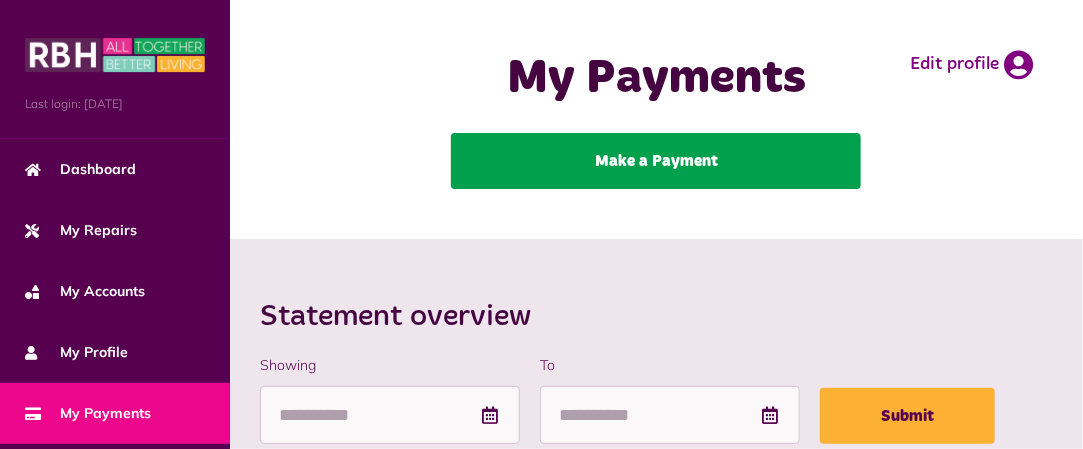 click on "Make a Payment" at bounding box center [656, 161] 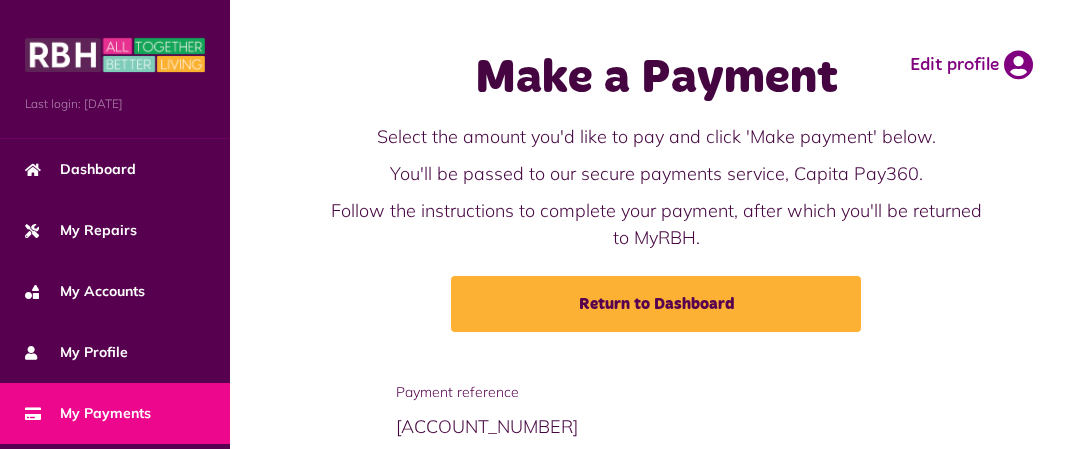 scroll, scrollTop: 0, scrollLeft: 0, axis: both 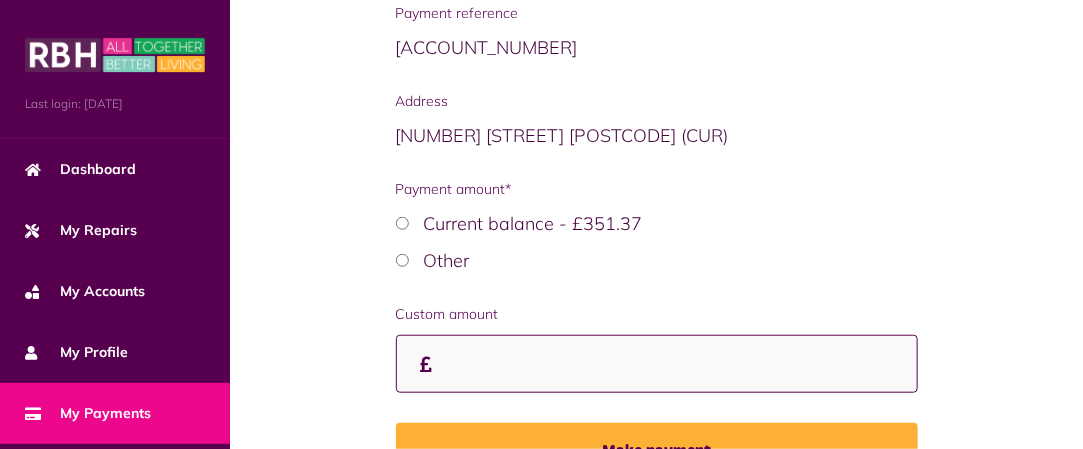 click on "Custom amount" at bounding box center [657, 364] 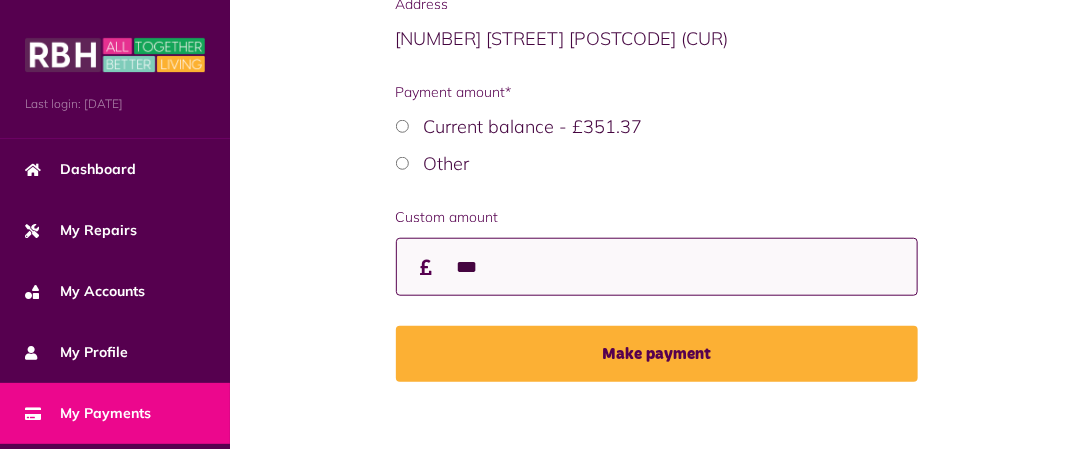 scroll, scrollTop: 498, scrollLeft: 0, axis: vertical 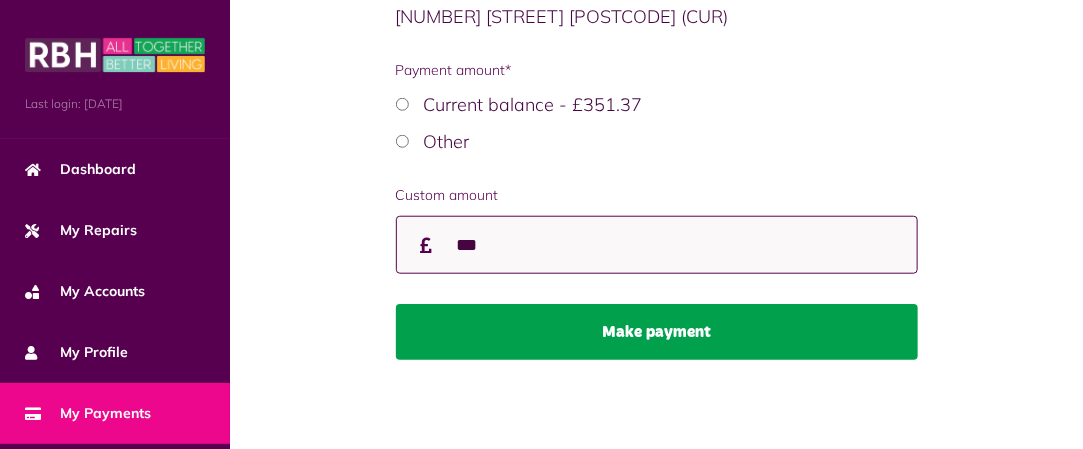 type on "***" 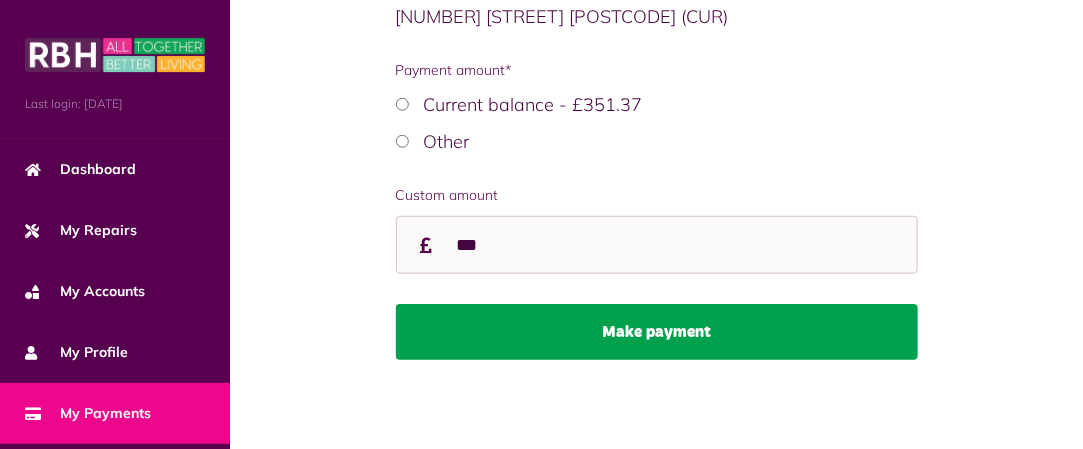 click on "Make payment" at bounding box center (657, 332) 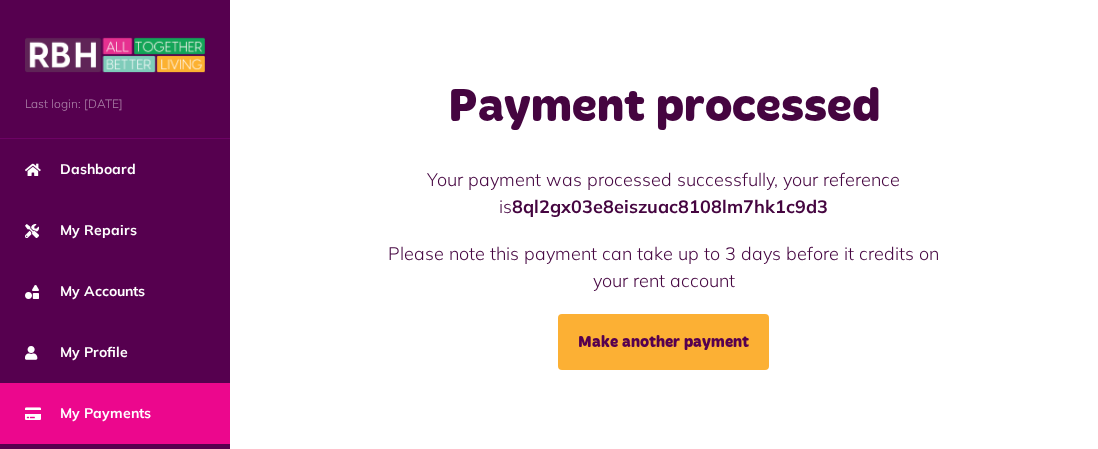 scroll, scrollTop: 0, scrollLeft: 0, axis: both 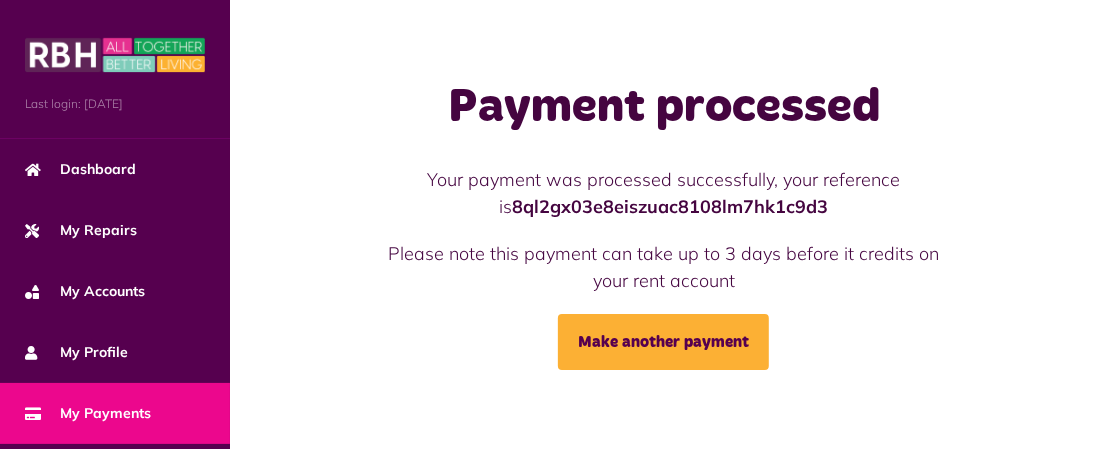 click on "My Payments" at bounding box center [88, 413] 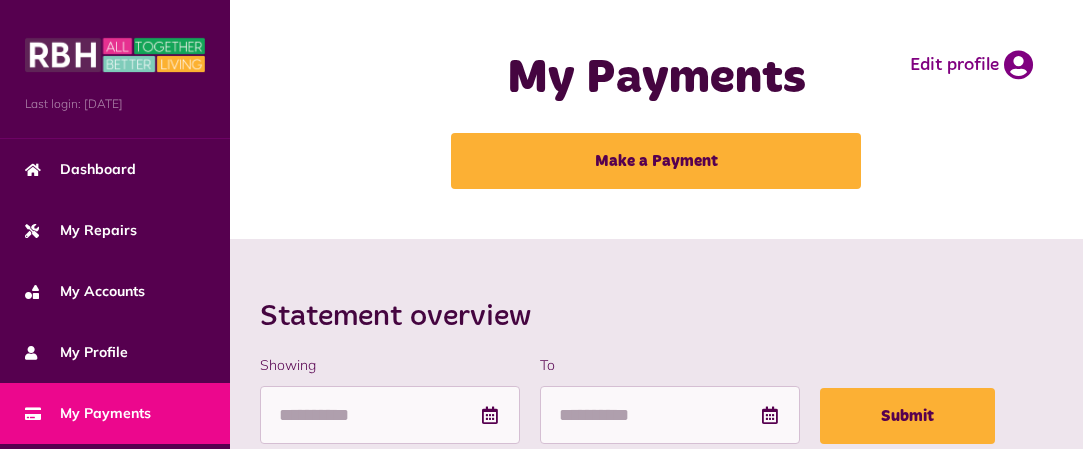 scroll, scrollTop: 0, scrollLeft: 0, axis: both 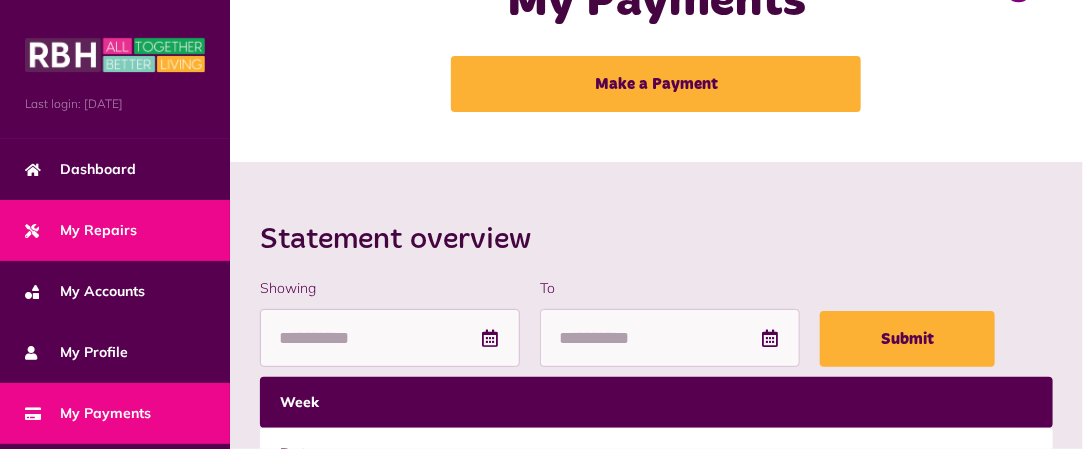 click on "My Repairs" at bounding box center [81, 230] 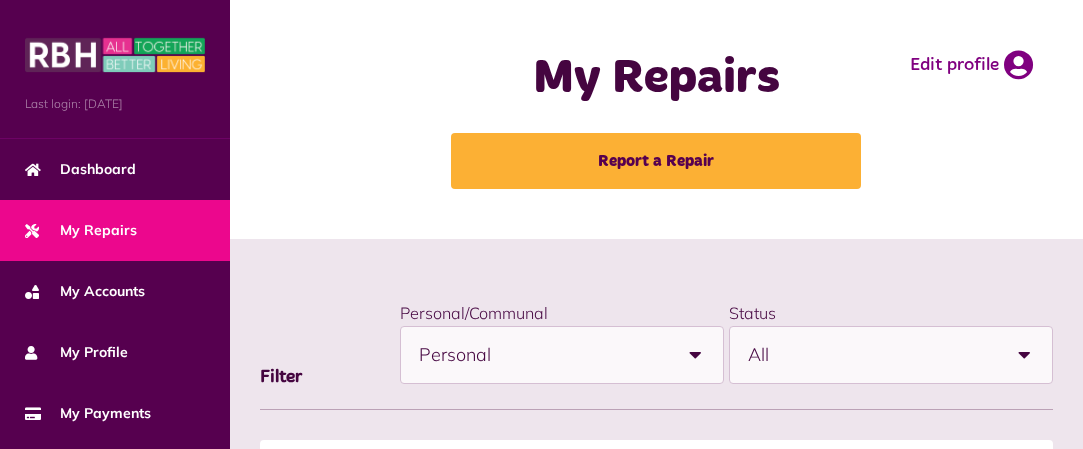 scroll, scrollTop: 0, scrollLeft: 0, axis: both 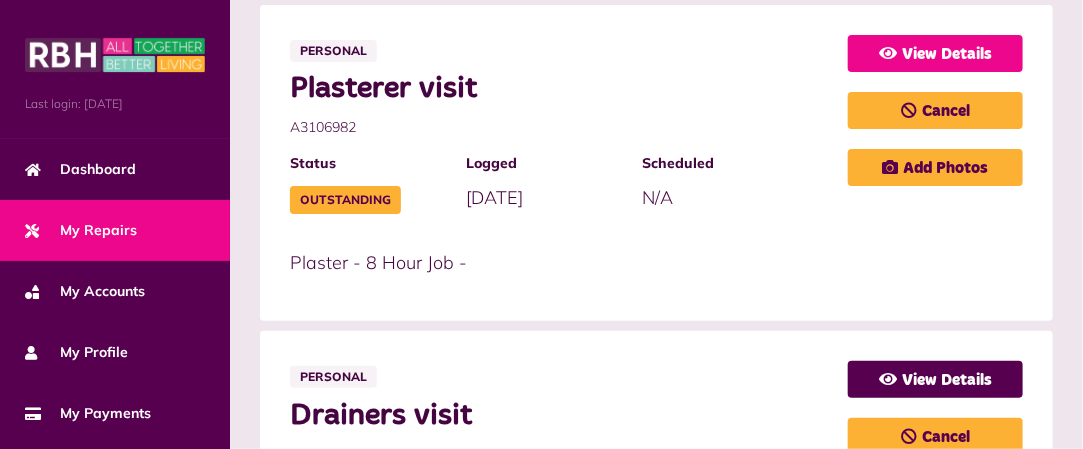 click on "View Details" at bounding box center [935, 53] 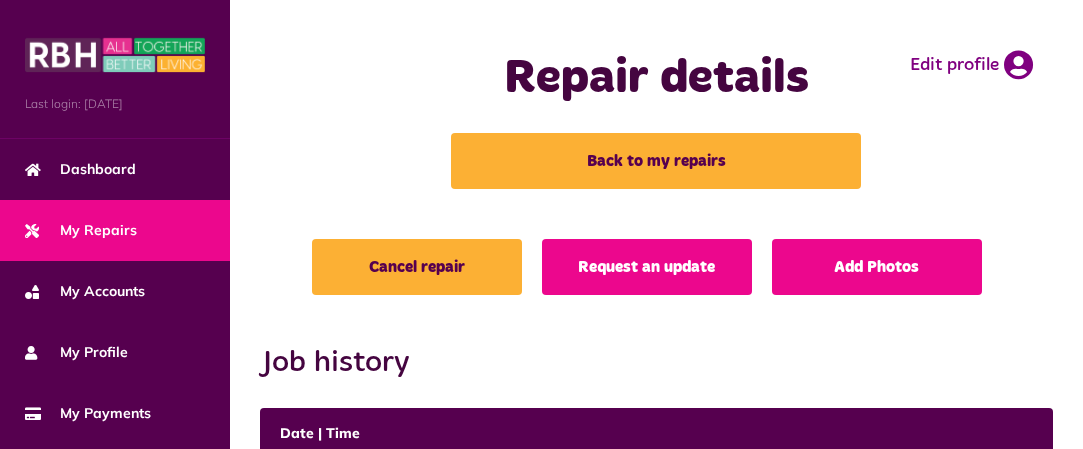 scroll, scrollTop: 0, scrollLeft: 0, axis: both 